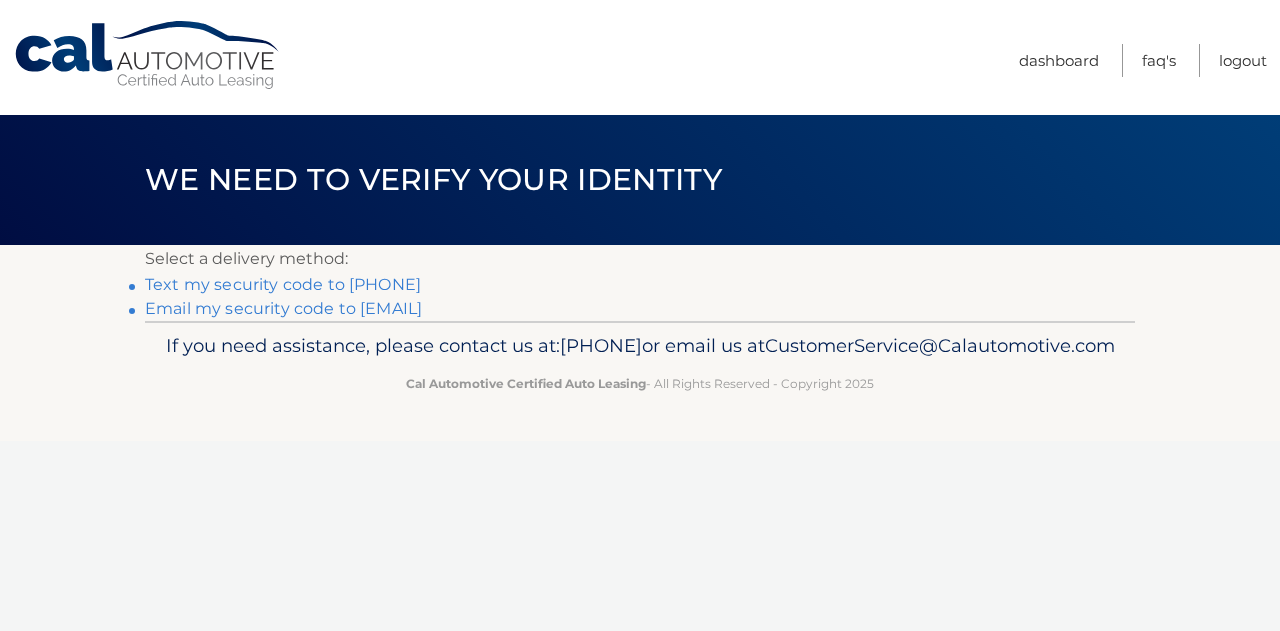 scroll, scrollTop: 0, scrollLeft: 0, axis: both 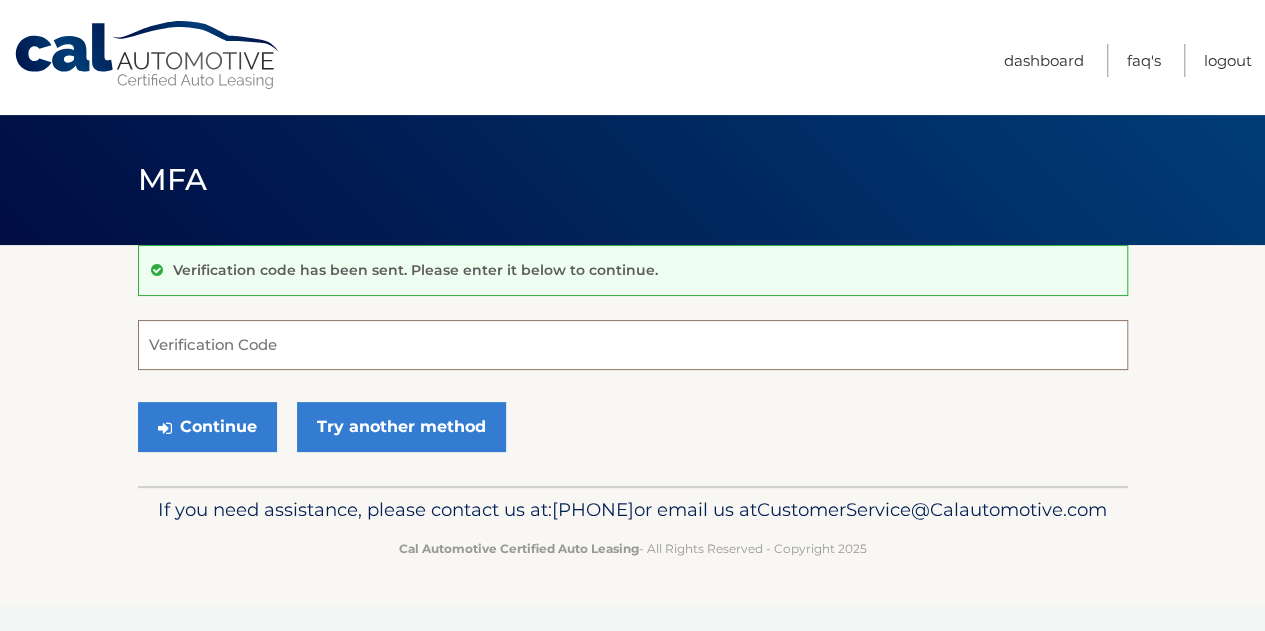 click on "Verification Code" at bounding box center [633, 345] 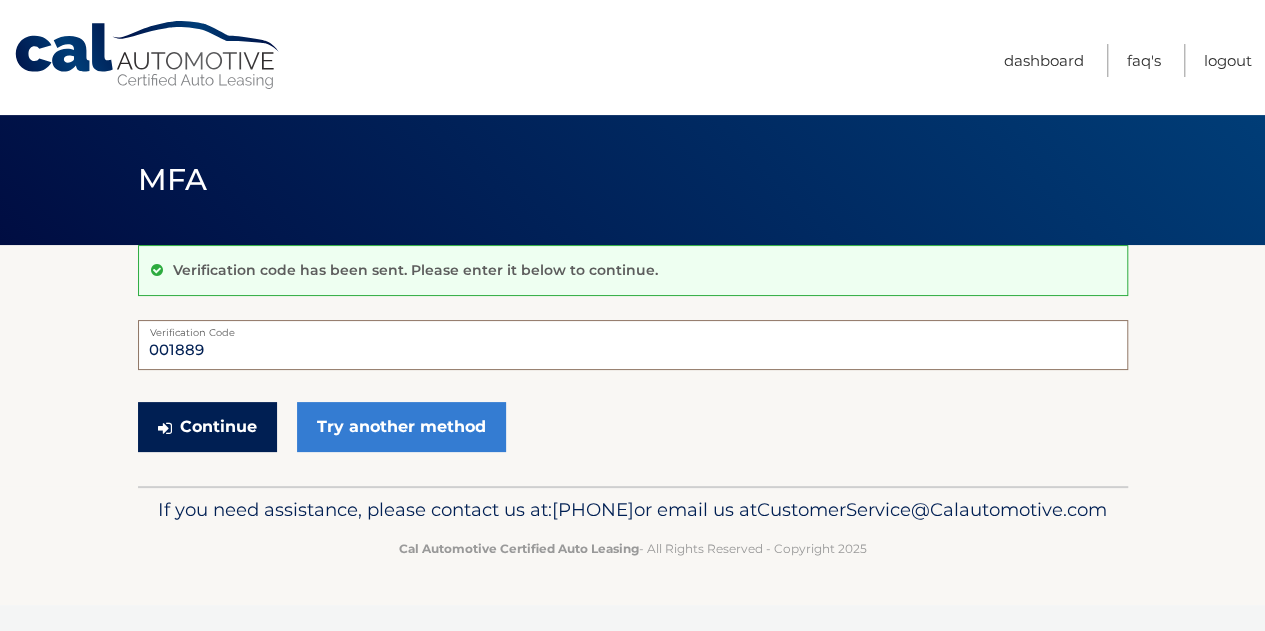 type on "001889" 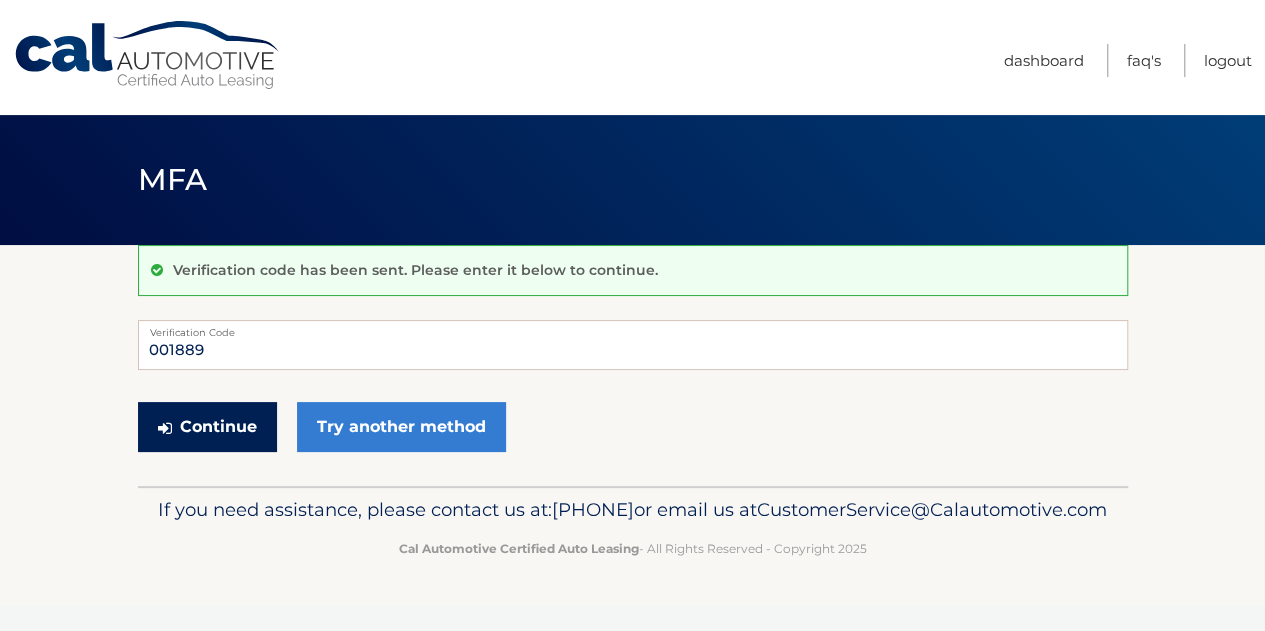 click on "Continue" at bounding box center [207, 427] 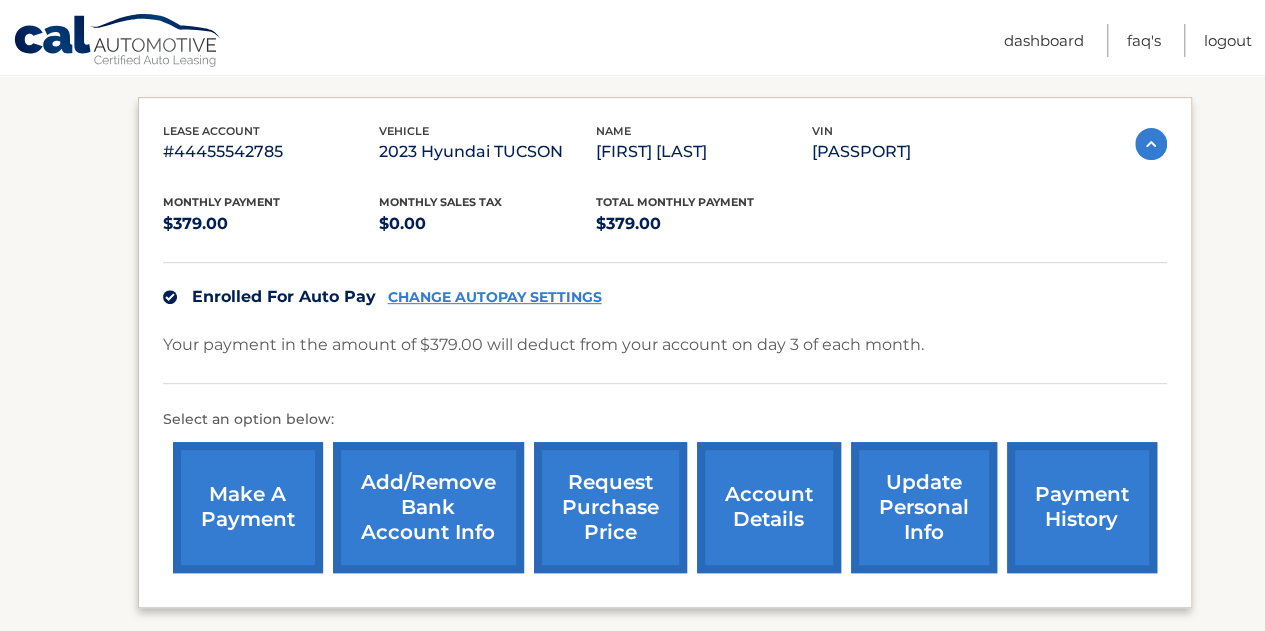 scroll, scrollTop: 318, scrollLeft: 0, axis: vertical 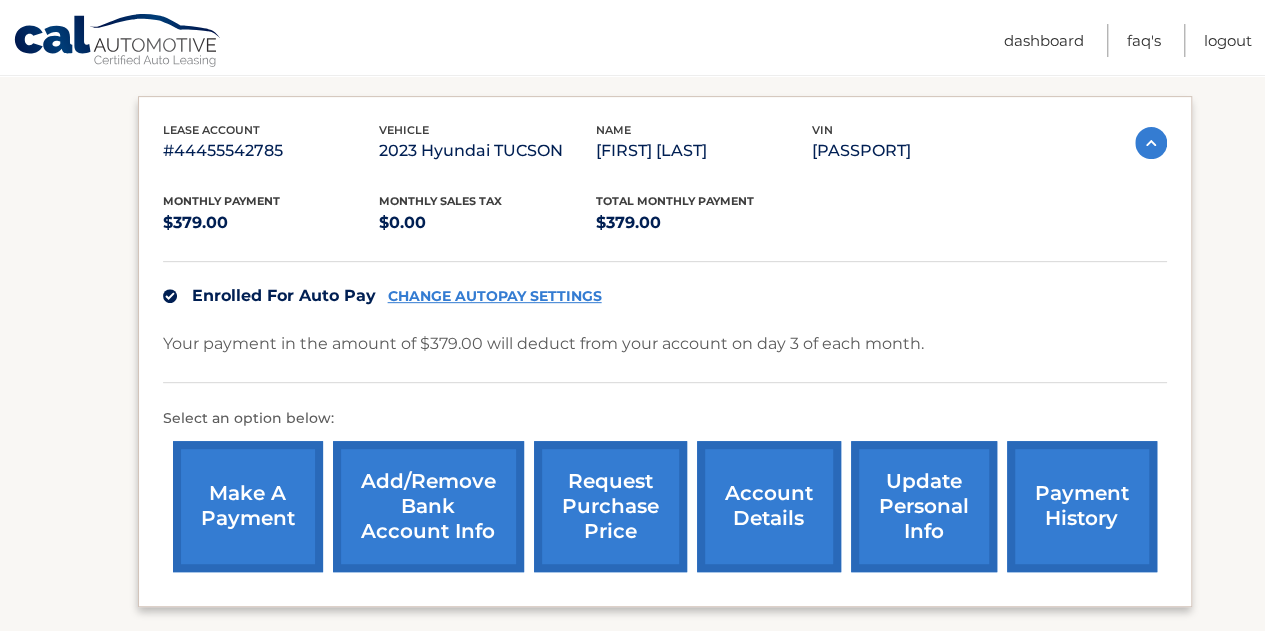 click on "Add/Remove bank account info" at bounding box center (428, 506) 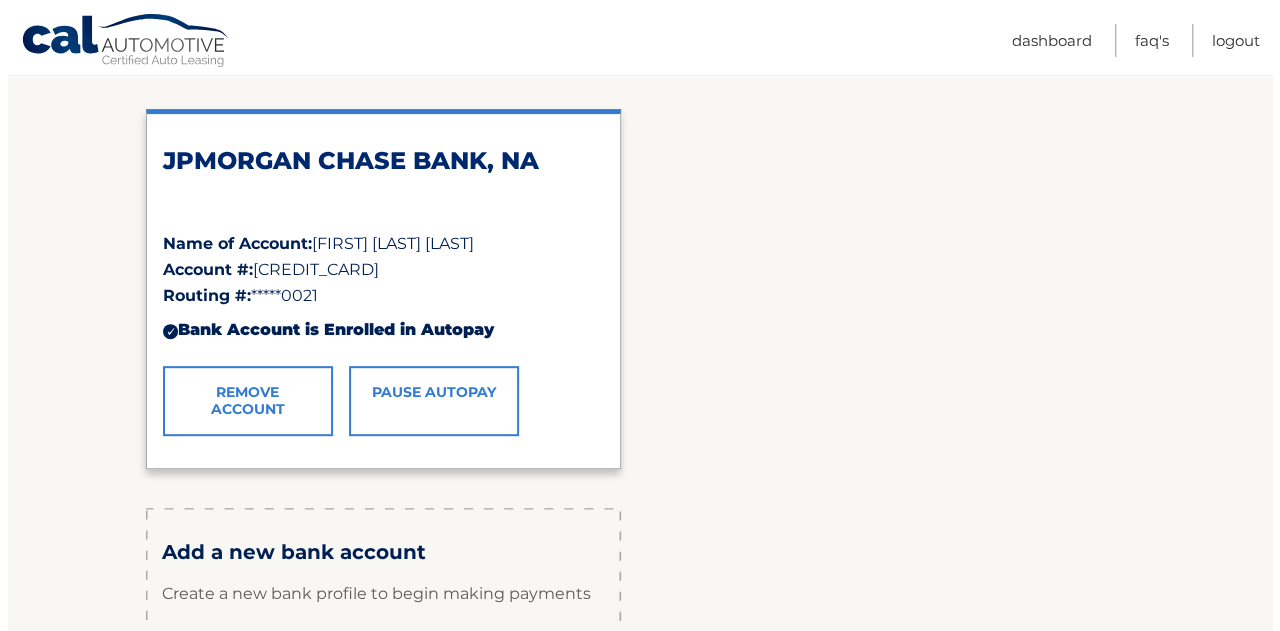 scroll, scrollTop: 306, scrollLeft: 0, axis: vertical 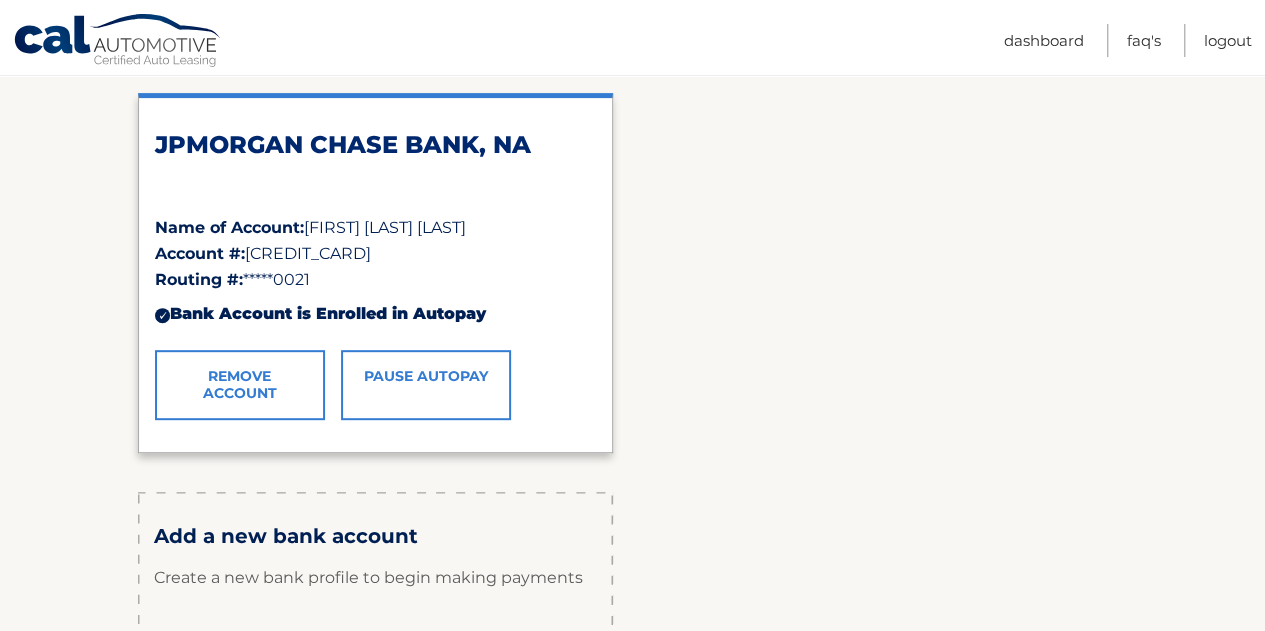 click on "Remove Account" at bounding box center [240, 385] 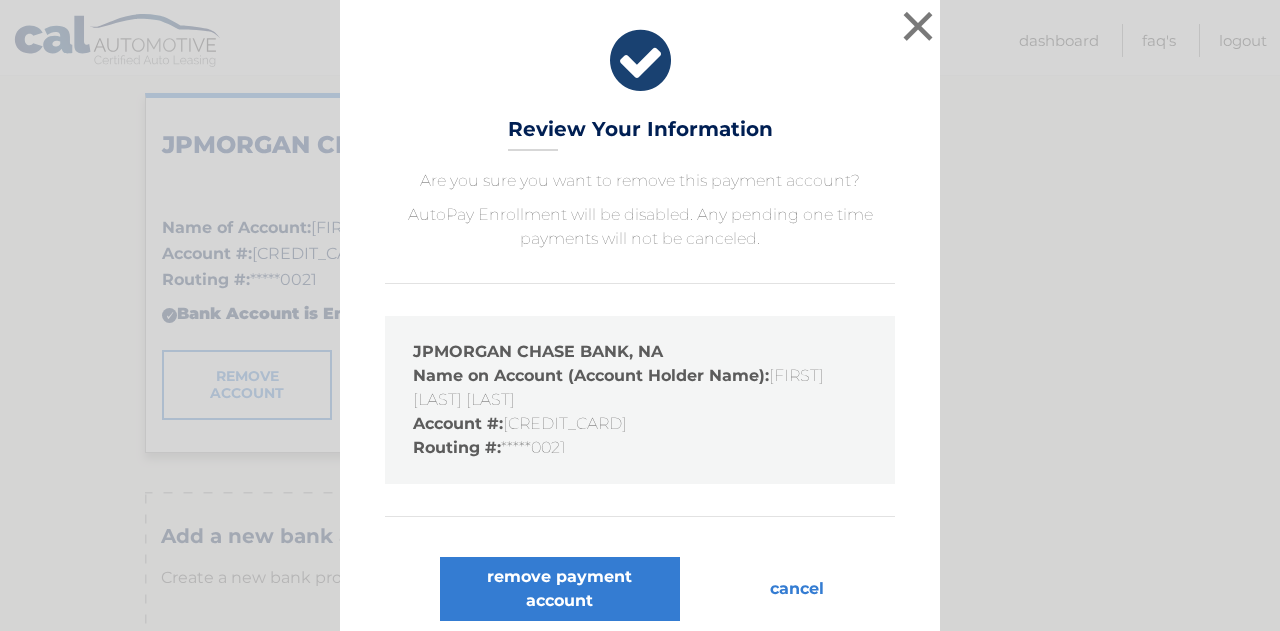 scroll, scrollTop: 14, scrollLeft: 0, axis: vertical 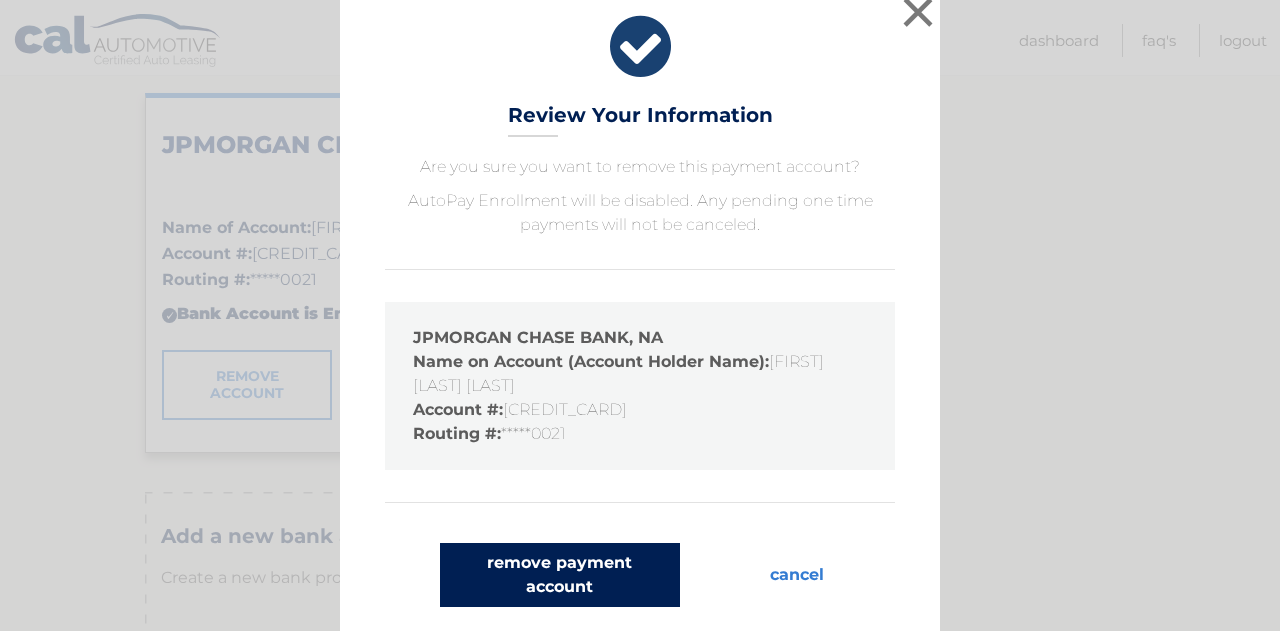 click on "remove payment account" at bounding box center (560, 575) 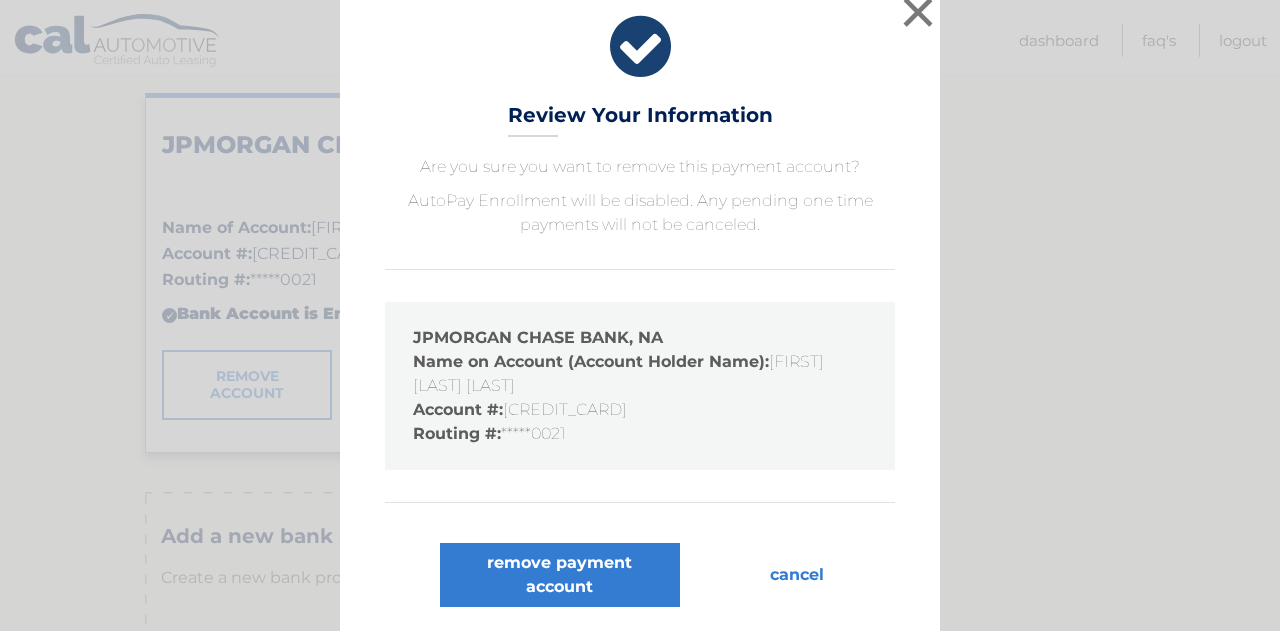 scroll, scrollTop: 0, scrollLeft: 0, axis: both 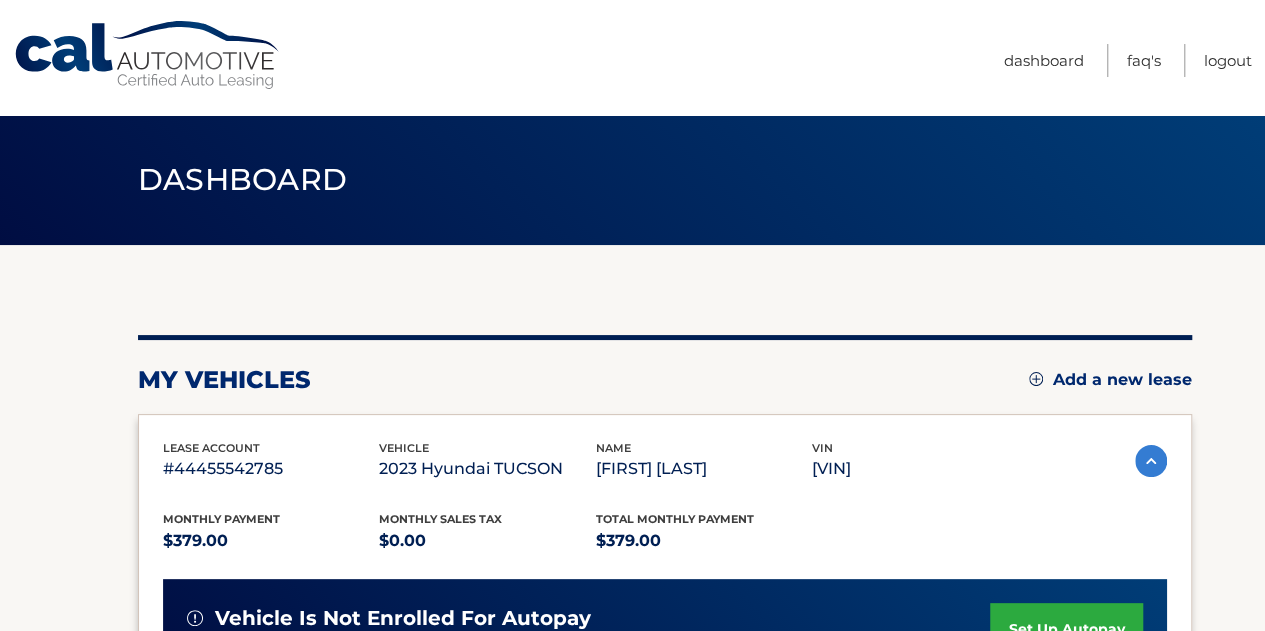 click on "my vehicles
Add a new lease
lease account
#[NUMBER]
vehicle
2023 Hyundai TUCSON
name
[FIRST] [LAST]
vin
[VIN]" at bounding box center (665, 548) 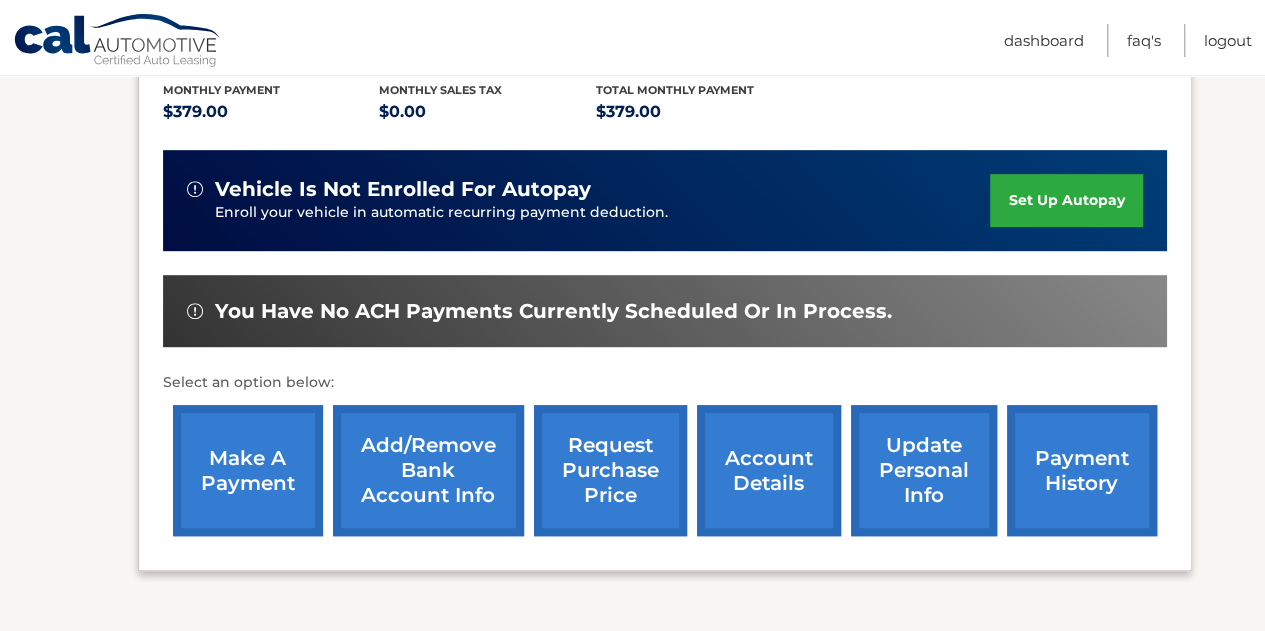 scroll, scrollTop: 431, scrollLeft: 0, axis: vertical 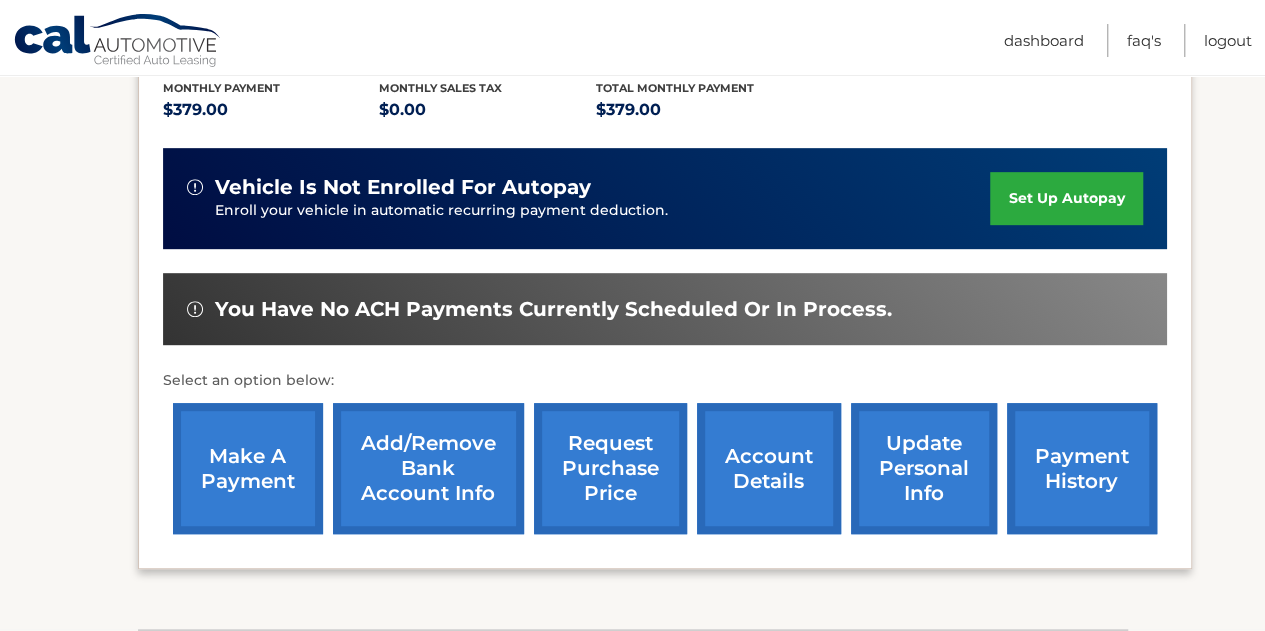 click on "Add/Remove bank account info" at bounding box center (428, 468) 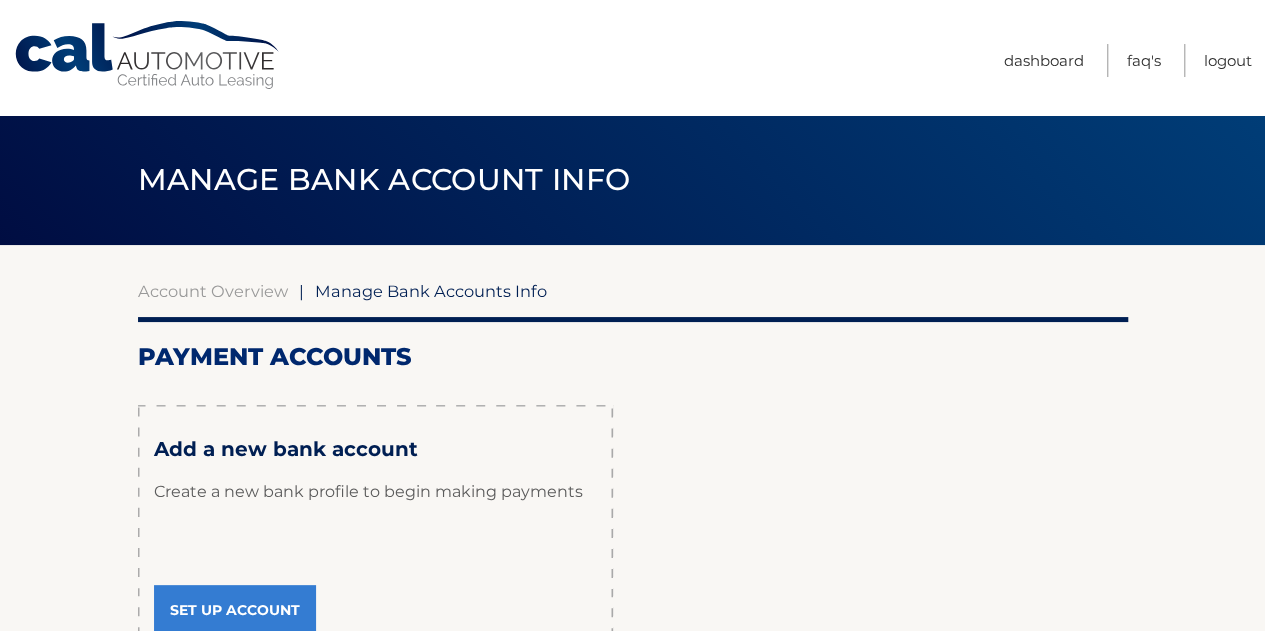 scroll, scrollTop: 98, scrollLeft: 0, axis: vertical 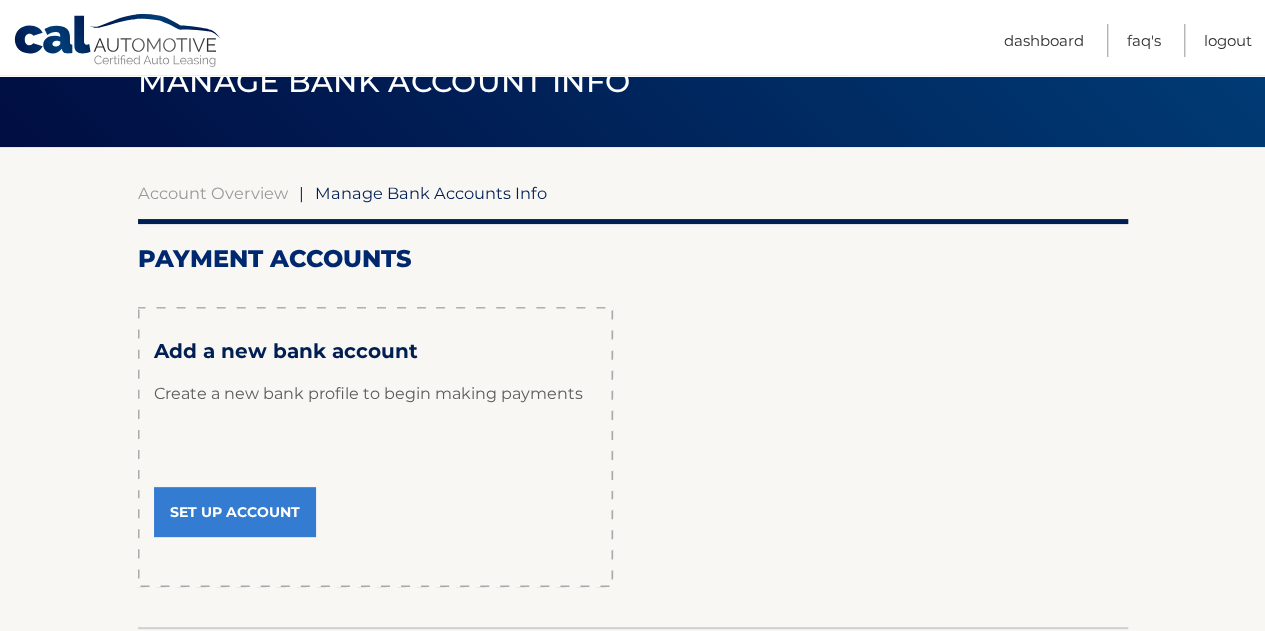click on "Set Up Account" at bounding box center [235, 512] 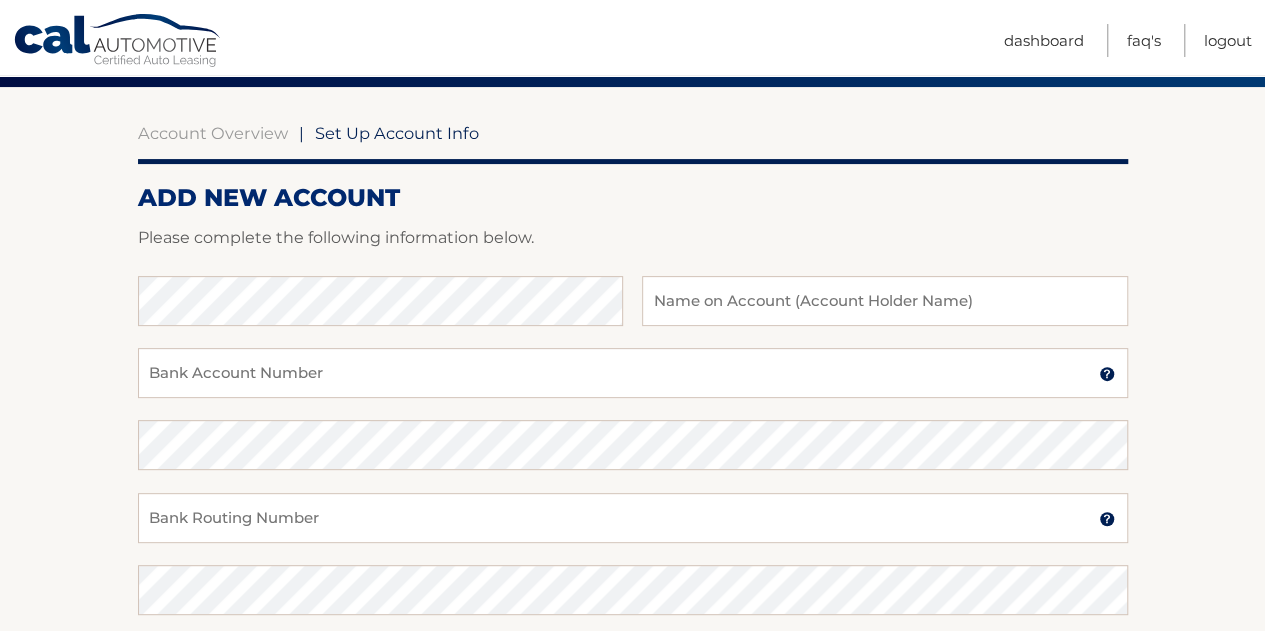 scroll, scrollTop: 160, scrollLeft: 0, axis: vertical 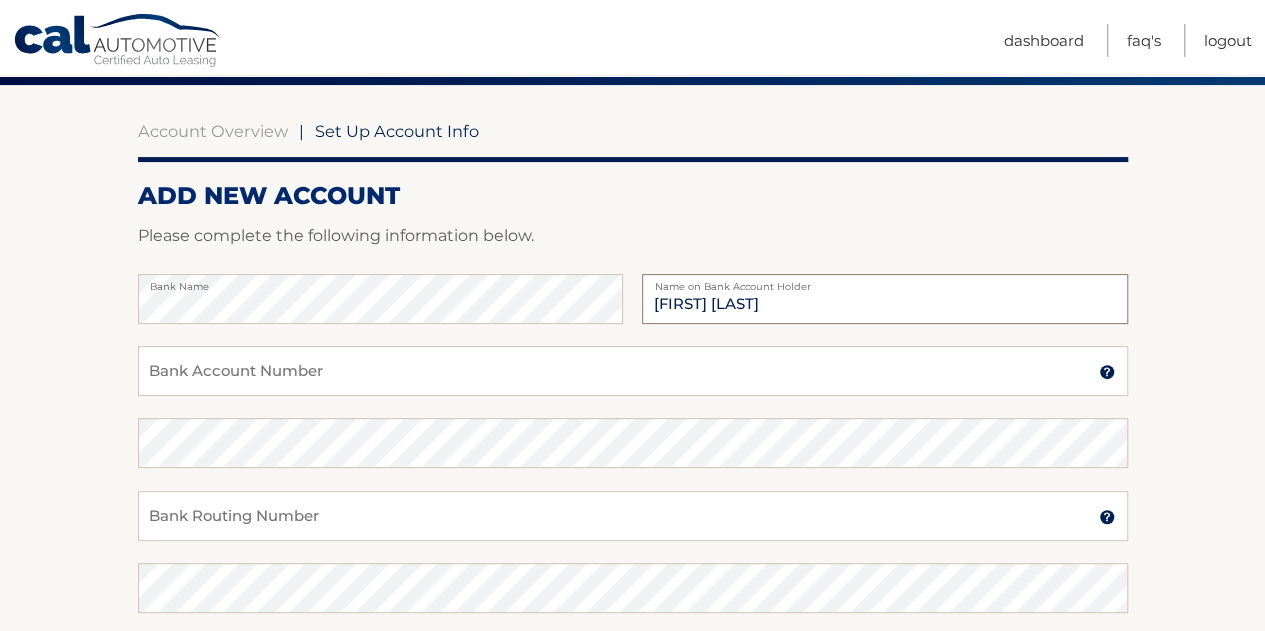 type on "[FIRST] [LAST]" 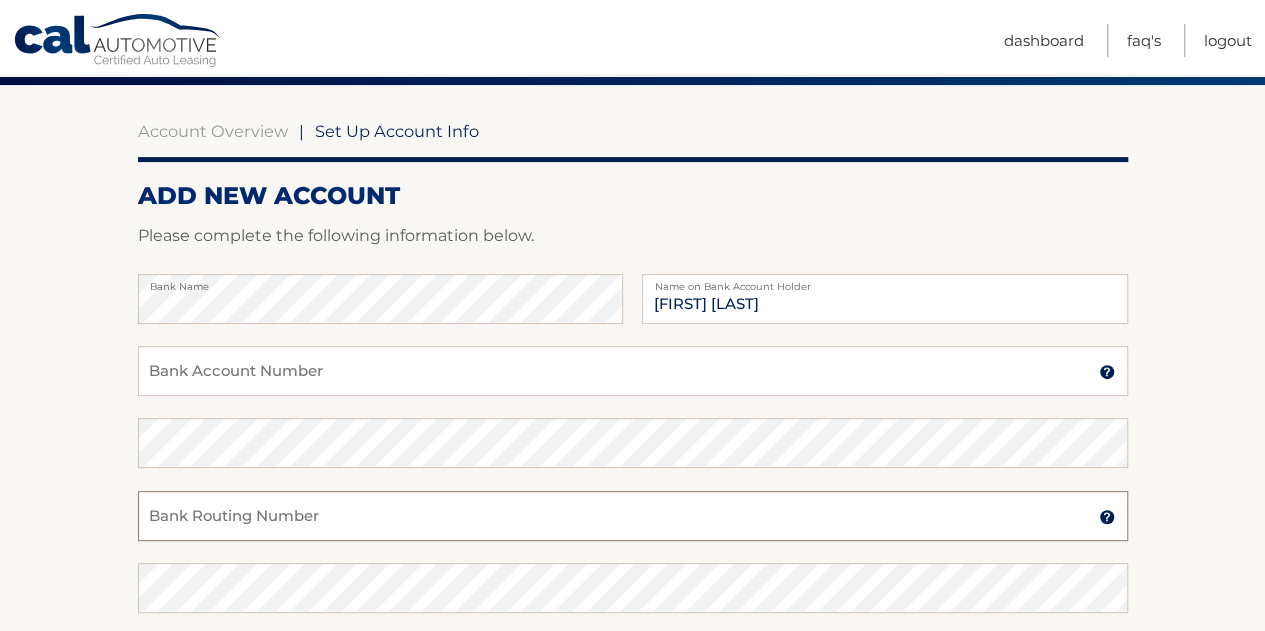 click on "Bank Routing Number" at bounding box center (633, 516) 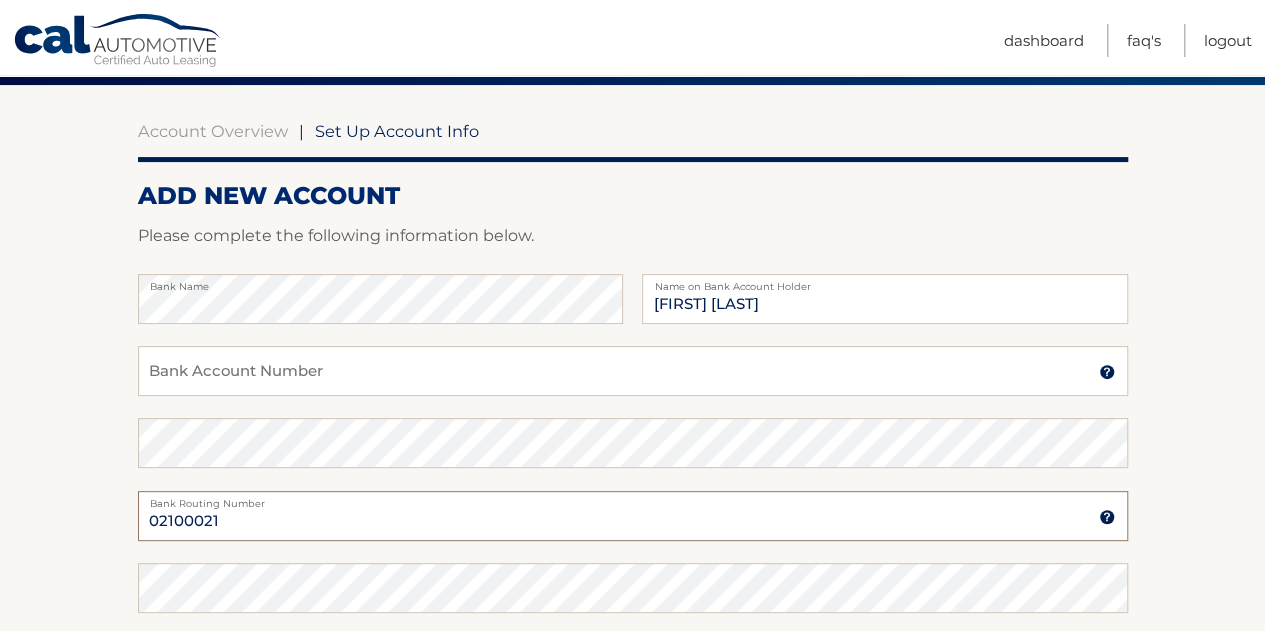 type on "02100021" 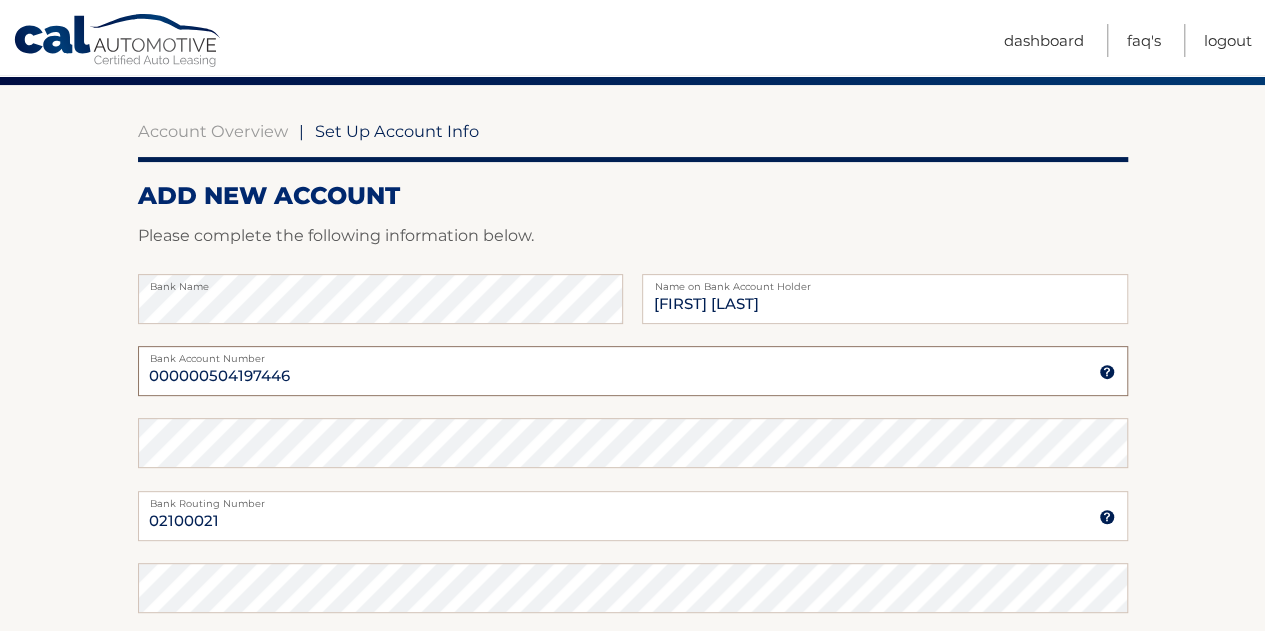type on "000000504197446" 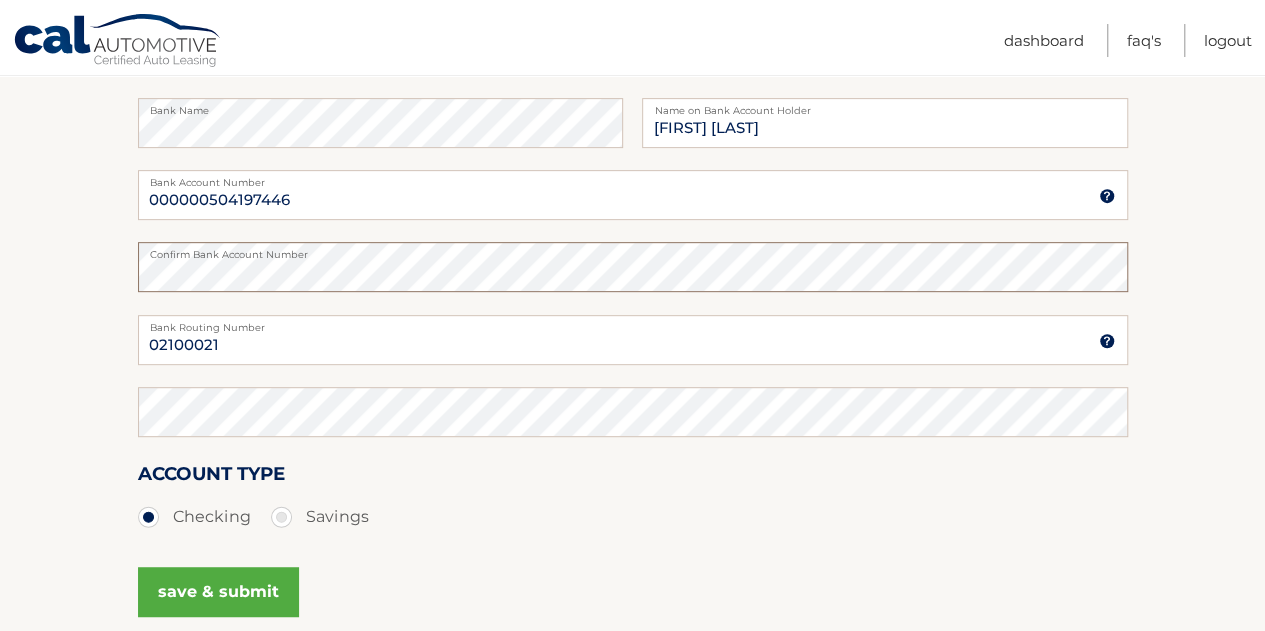 scroll, scrollTop: 337, scrollLeft: 0, axis: vertical 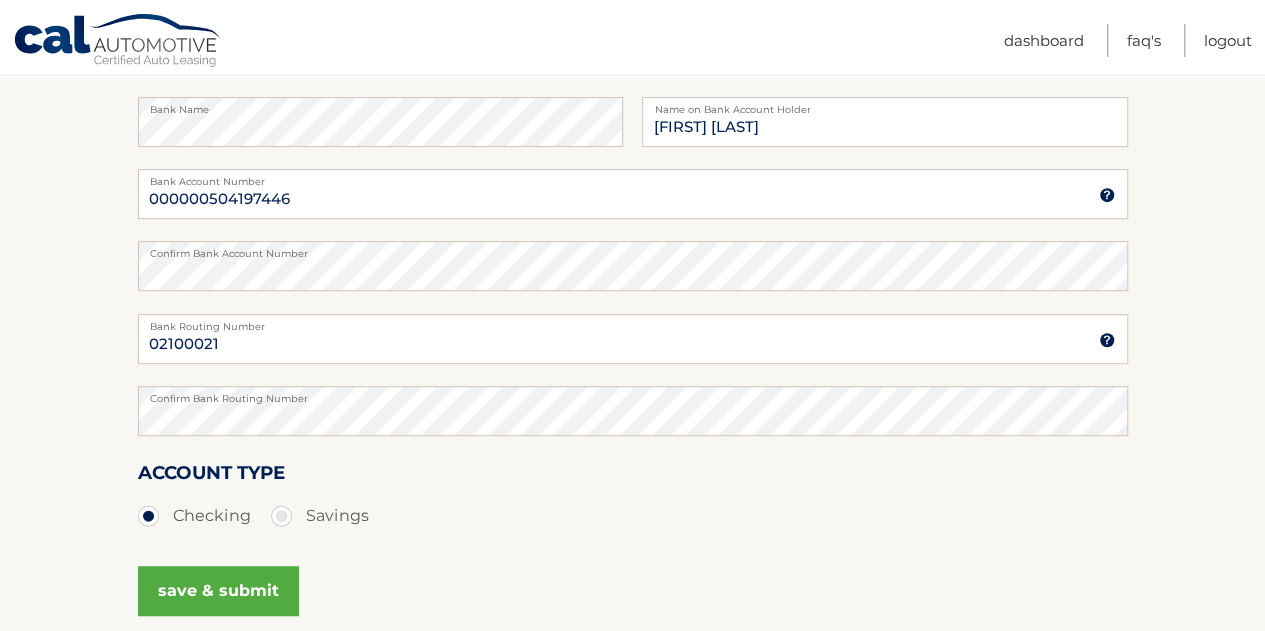 click on "save & submit" at bounding box center [218, 591] 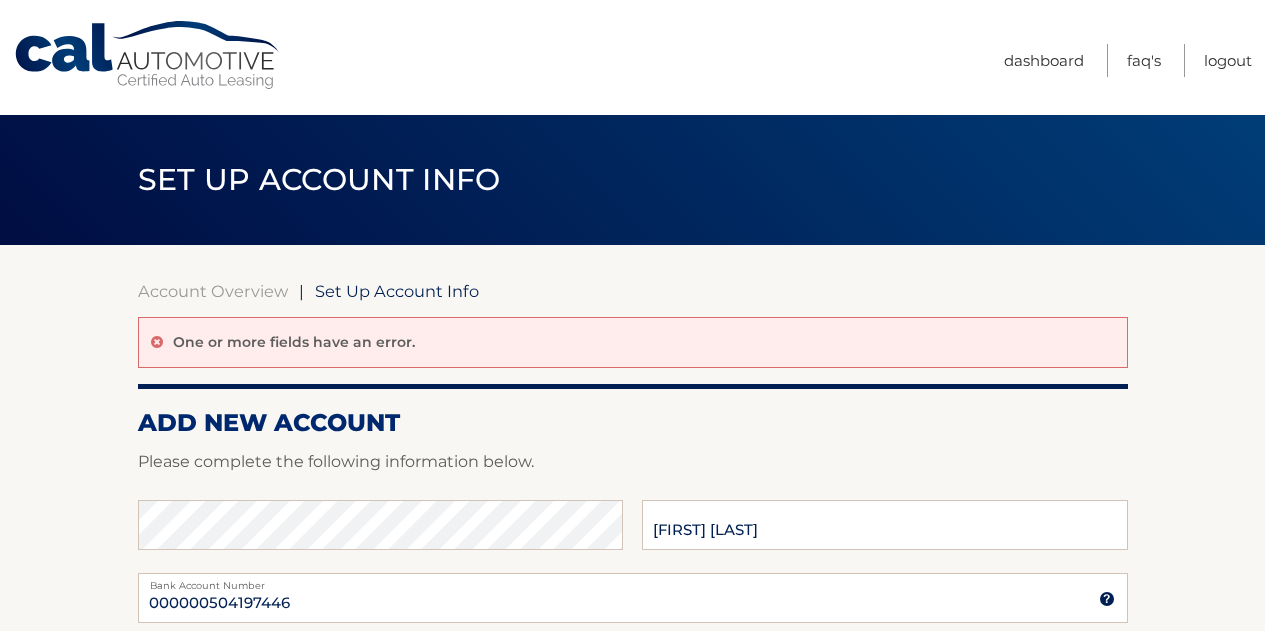 scroll, scrollTop: 0, scrollLeft: 0, axis: both 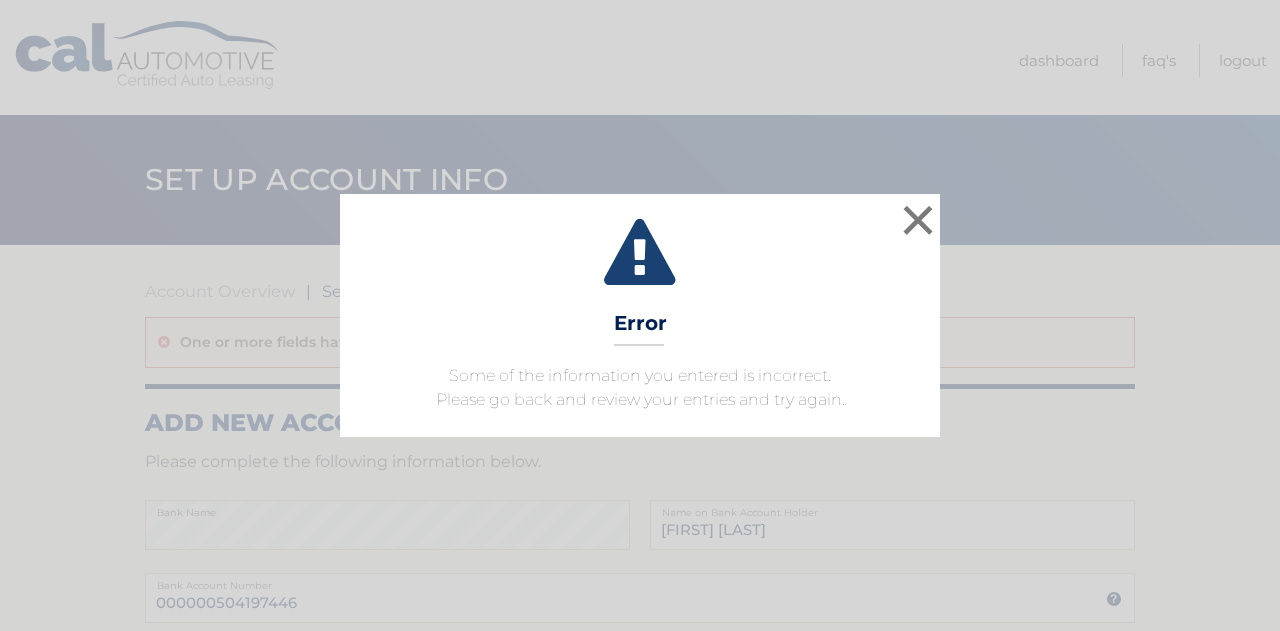 click on "×
Error
Some of the information you entered is incorrect. Please go back and
review your entries and try again.
Loading..." at bounding box center (640, 315) 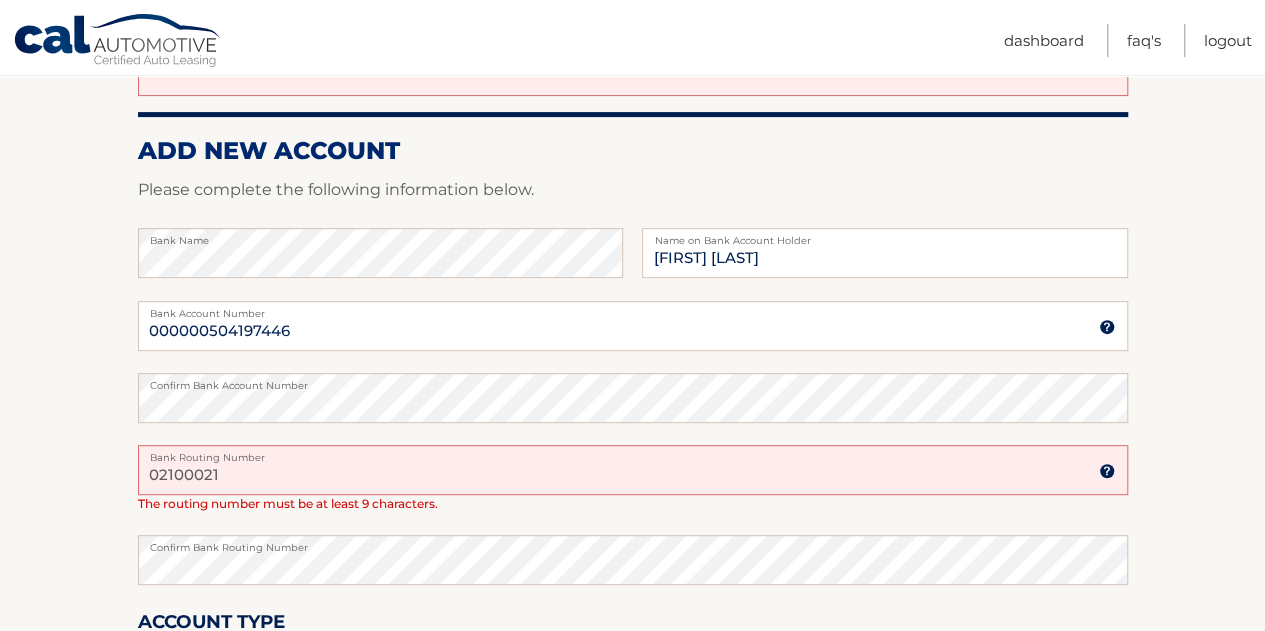 scroll, scrollTop: 302, scrollLeft: 0, axis: vertical 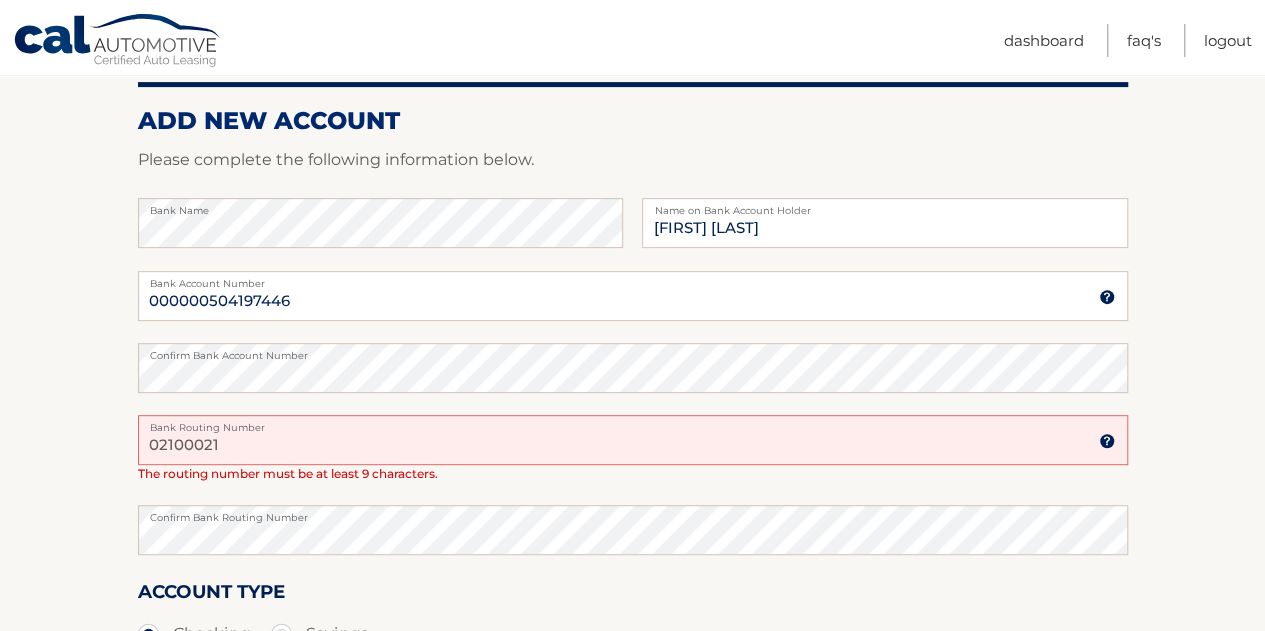 click on "02100021" at bounding box center (633, 440) 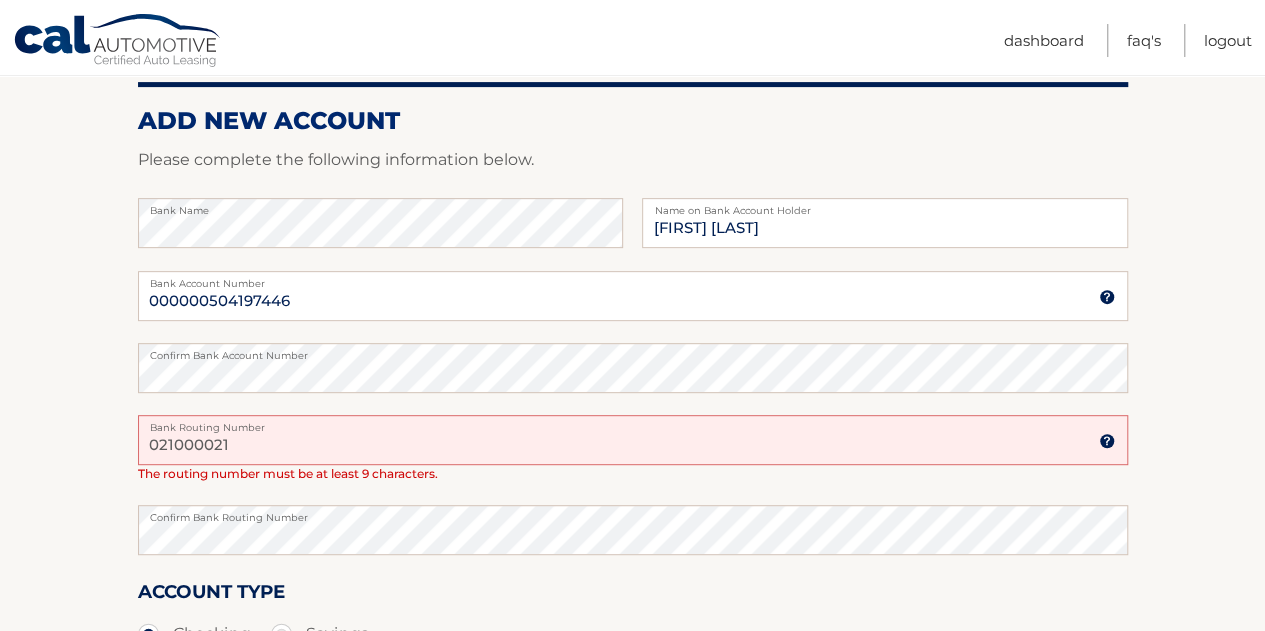 type on "021000021" 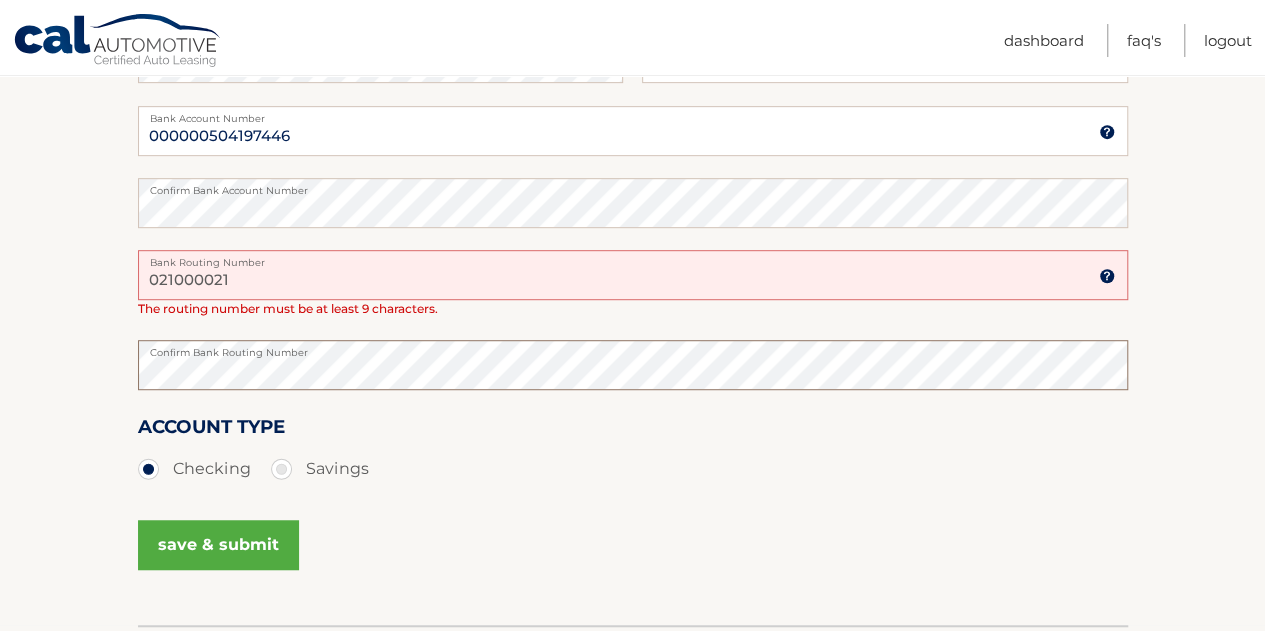 scroll, scrollTop: 468, scrollLeft: 0, axis: vertical 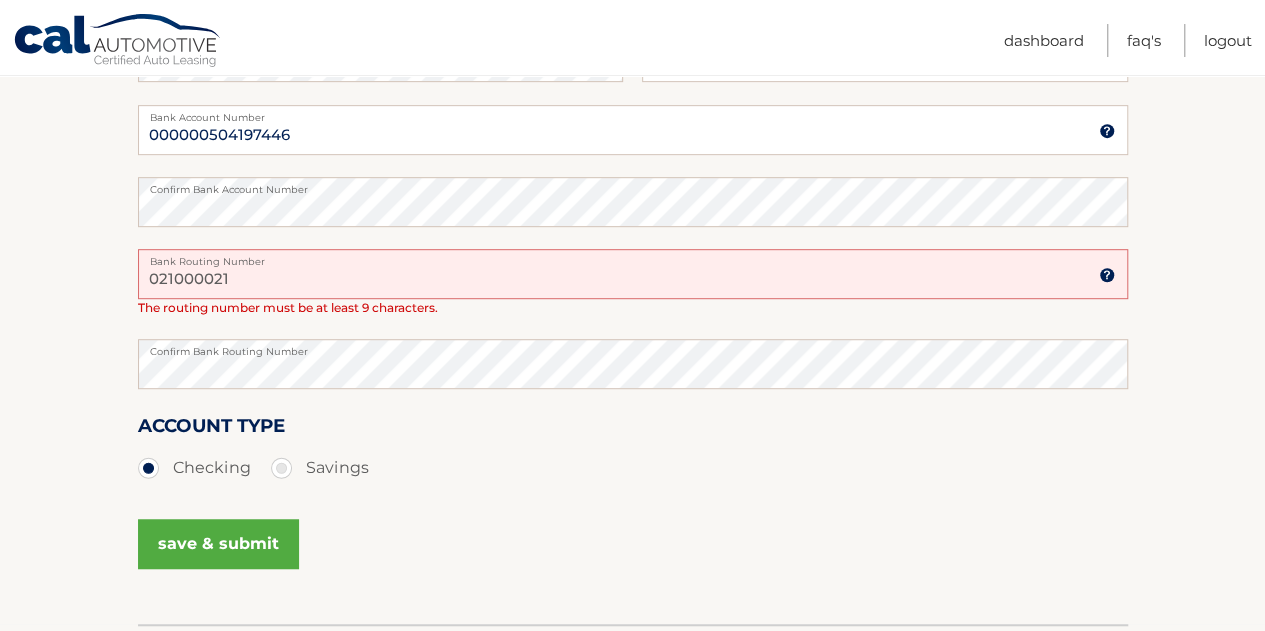 click on "save & submit" at bounding box center (218, 544) 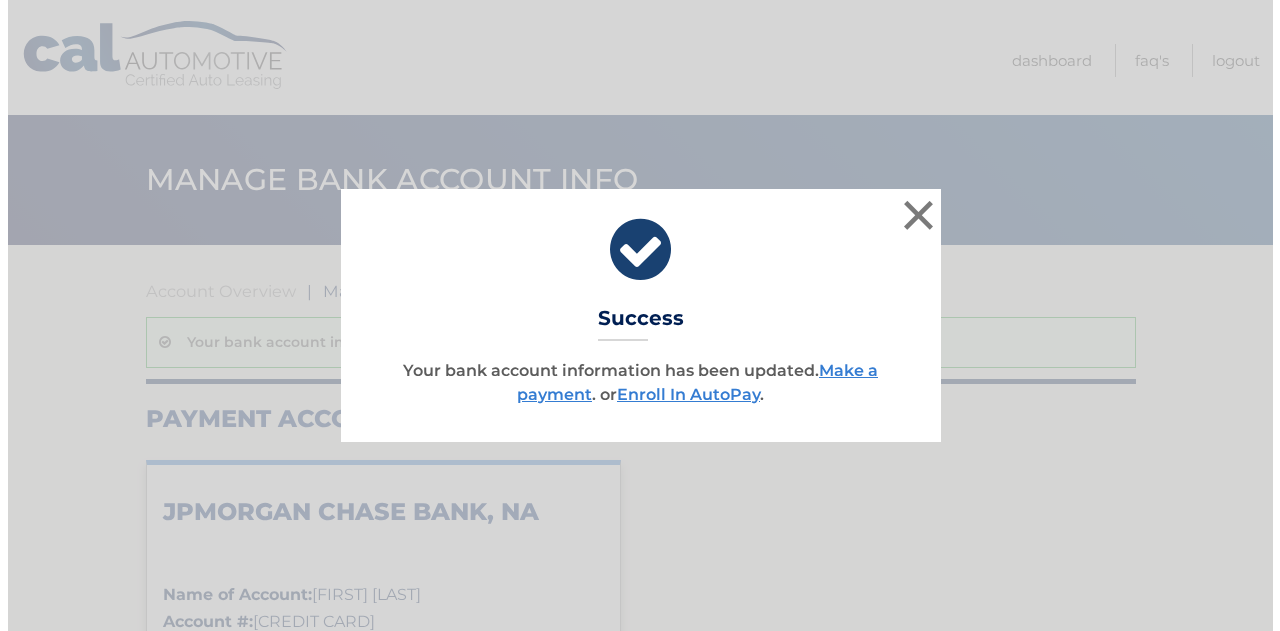 scroll, scrollTop: 0, scrollLeft: 0, axis: both 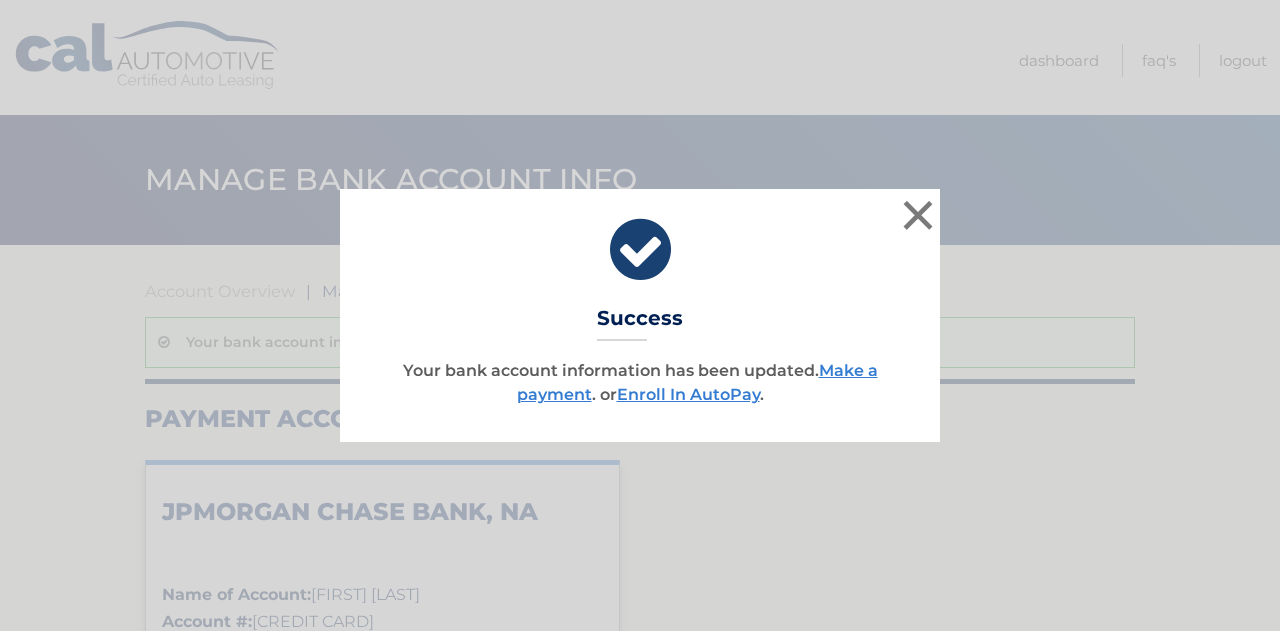 click on "×
Success
Your bank account information has been updated.
Make a payment .
or
Enroll In AutoPay ." at bounding box center [640, 315] 